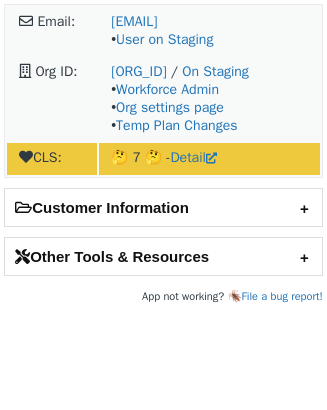 scroll, scrollTop: 0, scrollLeft: 0, axis: both 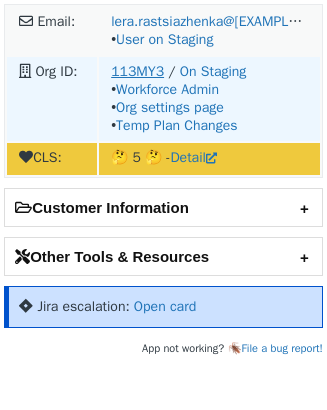 click on "113MY3" at bounding box center (137, 71) 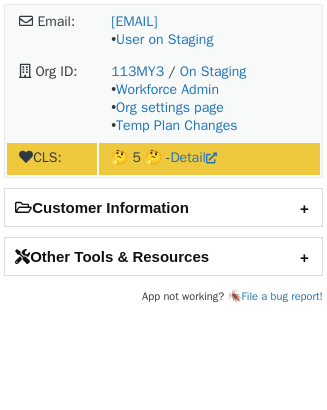 scroll, scrollTop: 0, scrollLeft: 0, axis: both 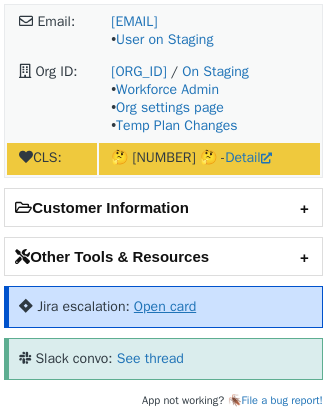 click on "Open card" at bounding box center (165, 306) 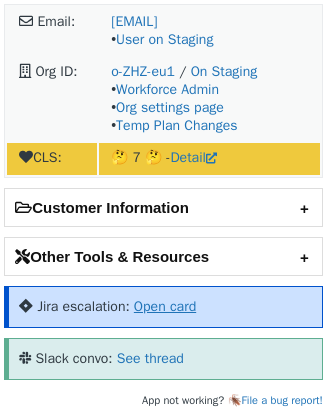 scroll, scrollTop: 0, scrollLeft: 0, axis: both 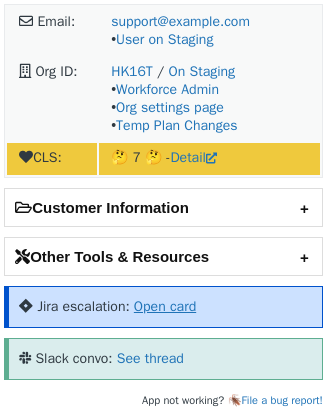 click on "Open card" at bounding box center (165, 306) 